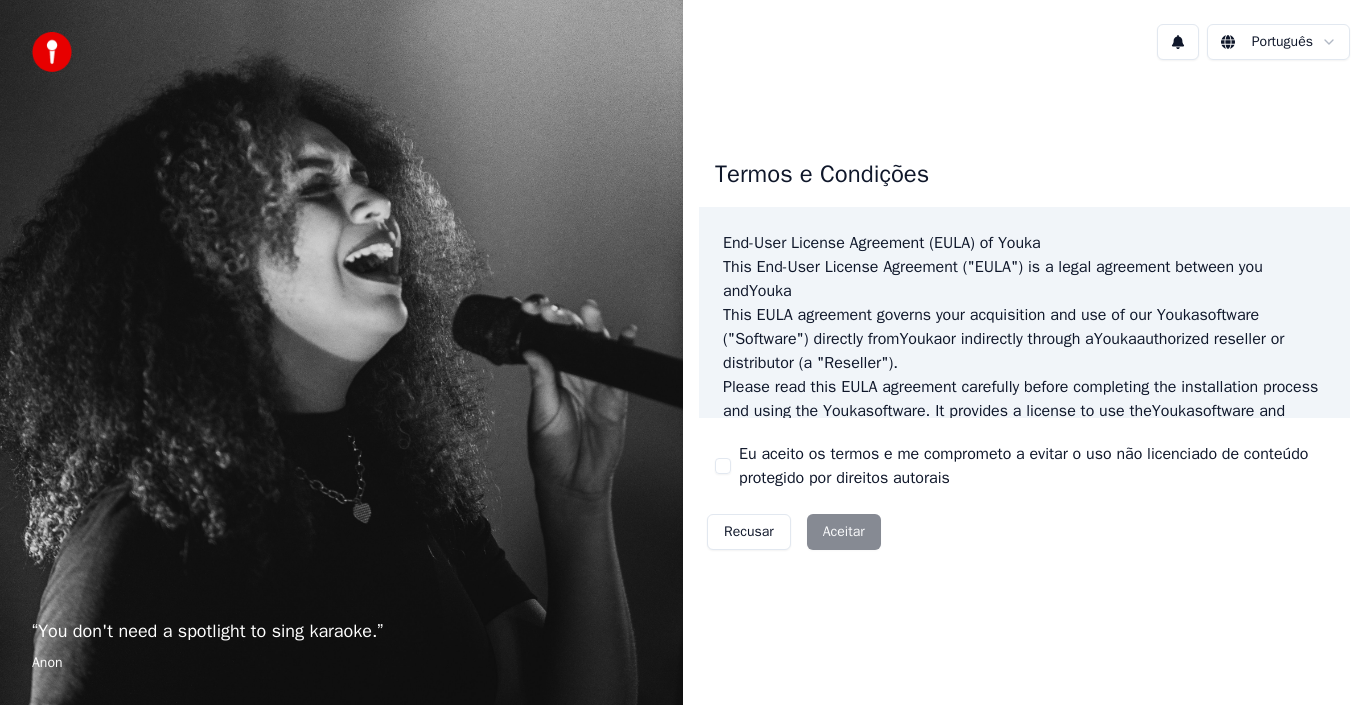 scroll, scrollTop: 0, scrollLeft: 0, axis: both 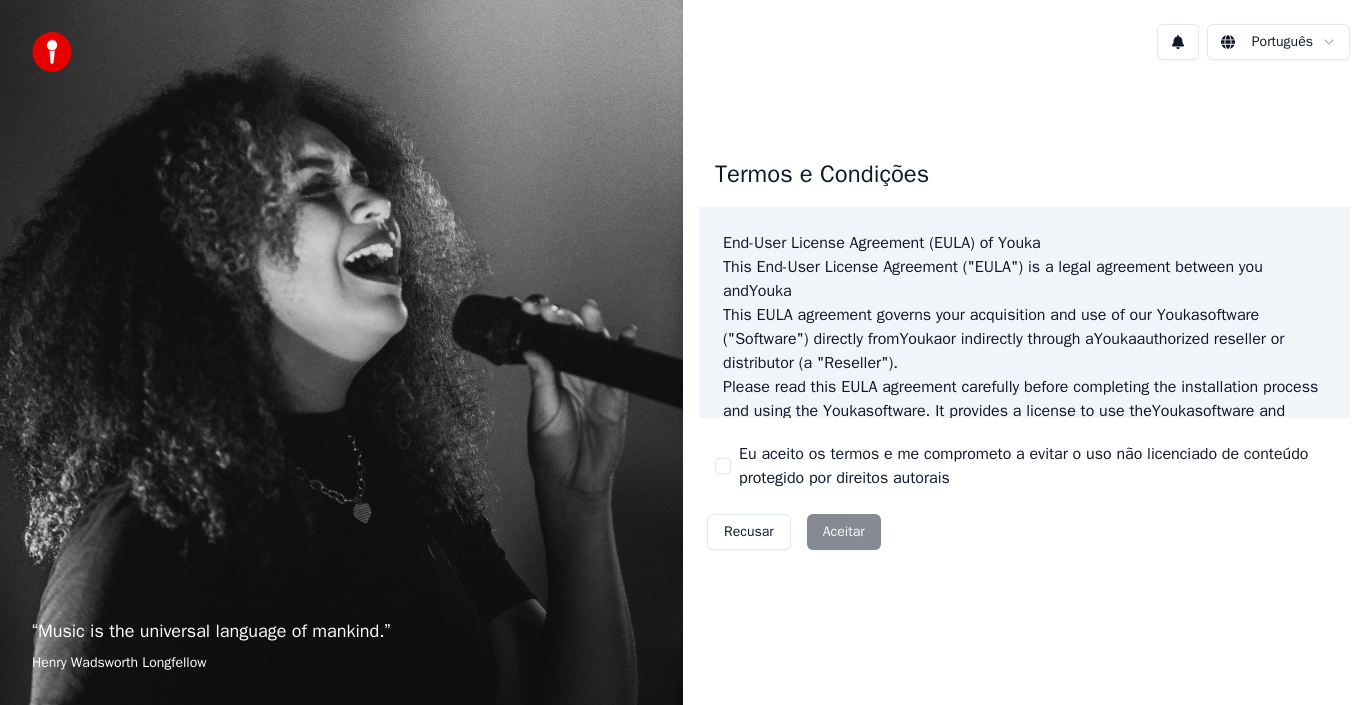 click at bounding box center (52, 52) 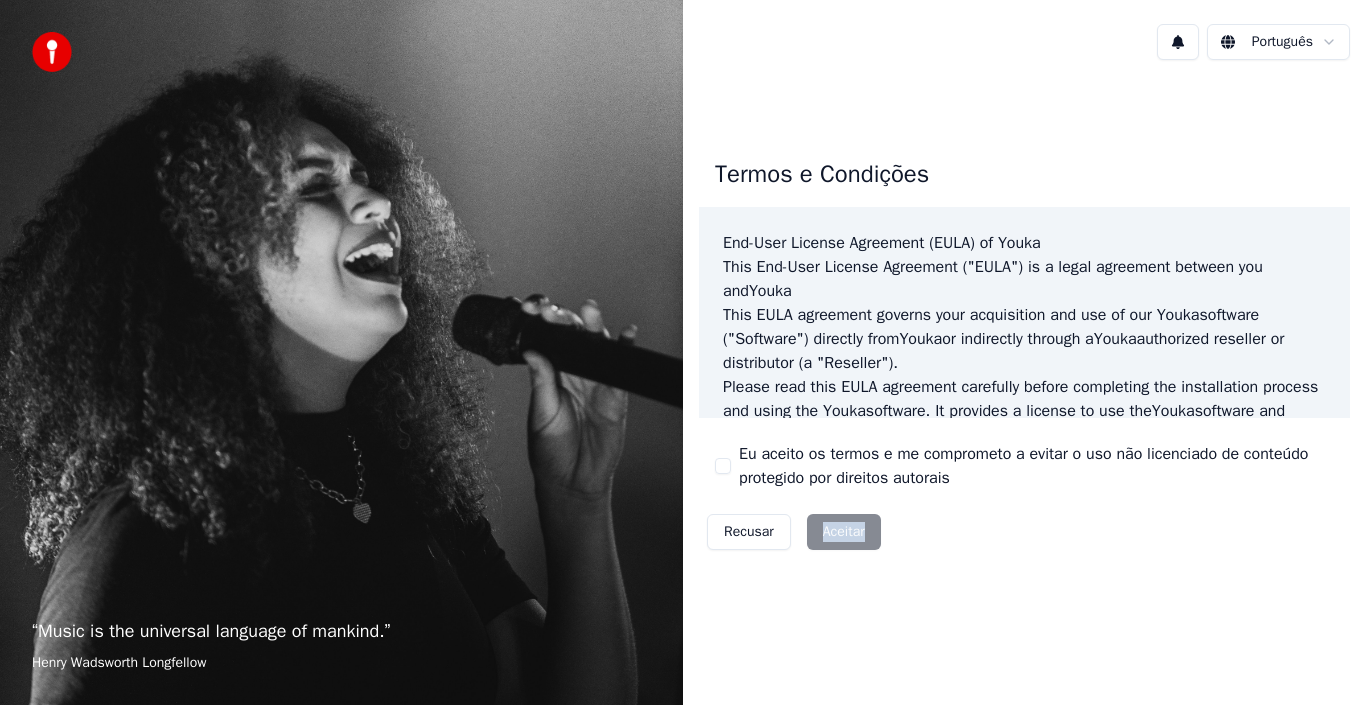 click on "Recusar Aceitar" at bounding box center [794, 532] 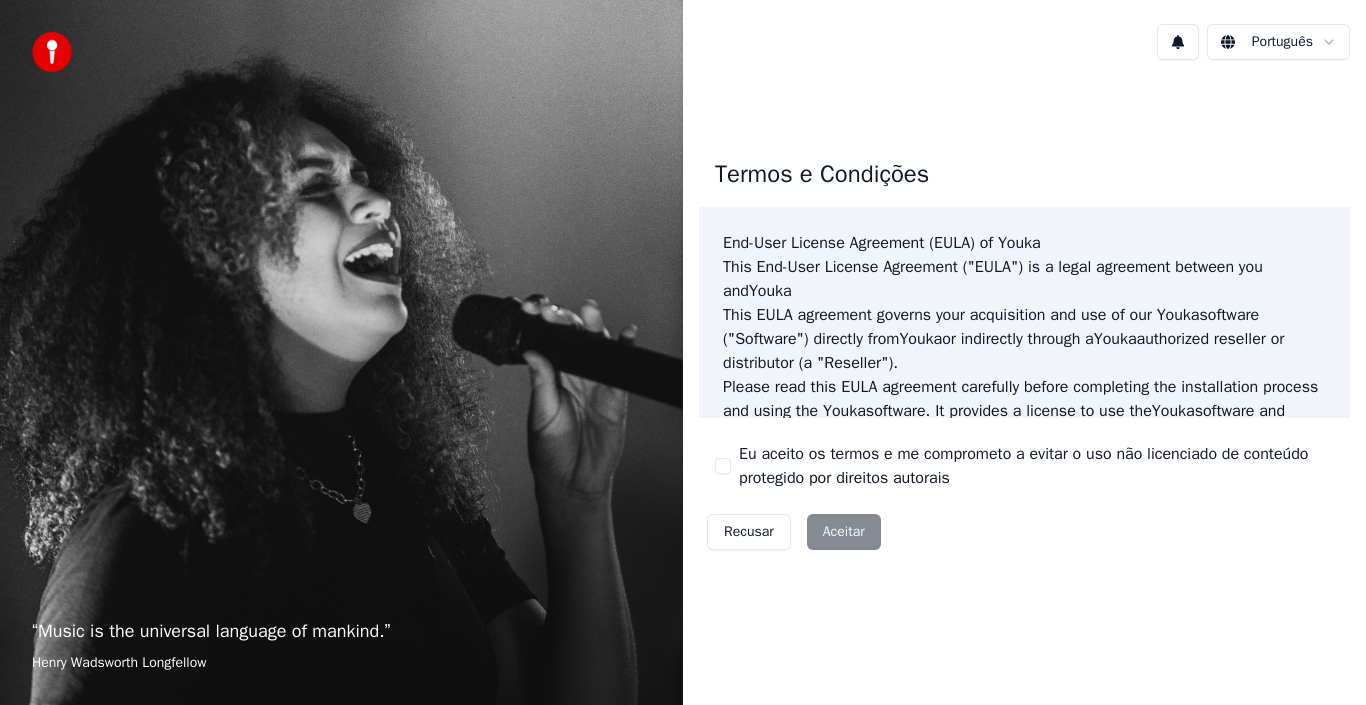 click on "Termos e Condições End-User License Agreement (EULA) of   Youka This End-User License Agreement ("EULA") is a legal agreement between you and  Youka This EULA agreement governs your acquisition and use of our   Youka  software ("Software") directly from  Youka  or indirectly through a  Youka  authorized reseller or distributor (a "Reseller"). Please read this EULA agreement carefully before completing the installation process and using the   Youka  software. It provides a license to use the  Youka  software and contains warranty information and liability disclaimers. If you register for a free trial of the   Youka  software, this EULA agreement will also govern that trial. By clicking "accept" or installing and/or using the  Youka   software, you are confirming your acceptance of the Software and agreeing to become bound by the terms of this EULA agreement. This EULA agreement shall apply only to the Software supplied by   Youka Youka   EULA Template  for   Youka . License Grant Youka   Youka   Youka" at bounding box center (1024, 350) 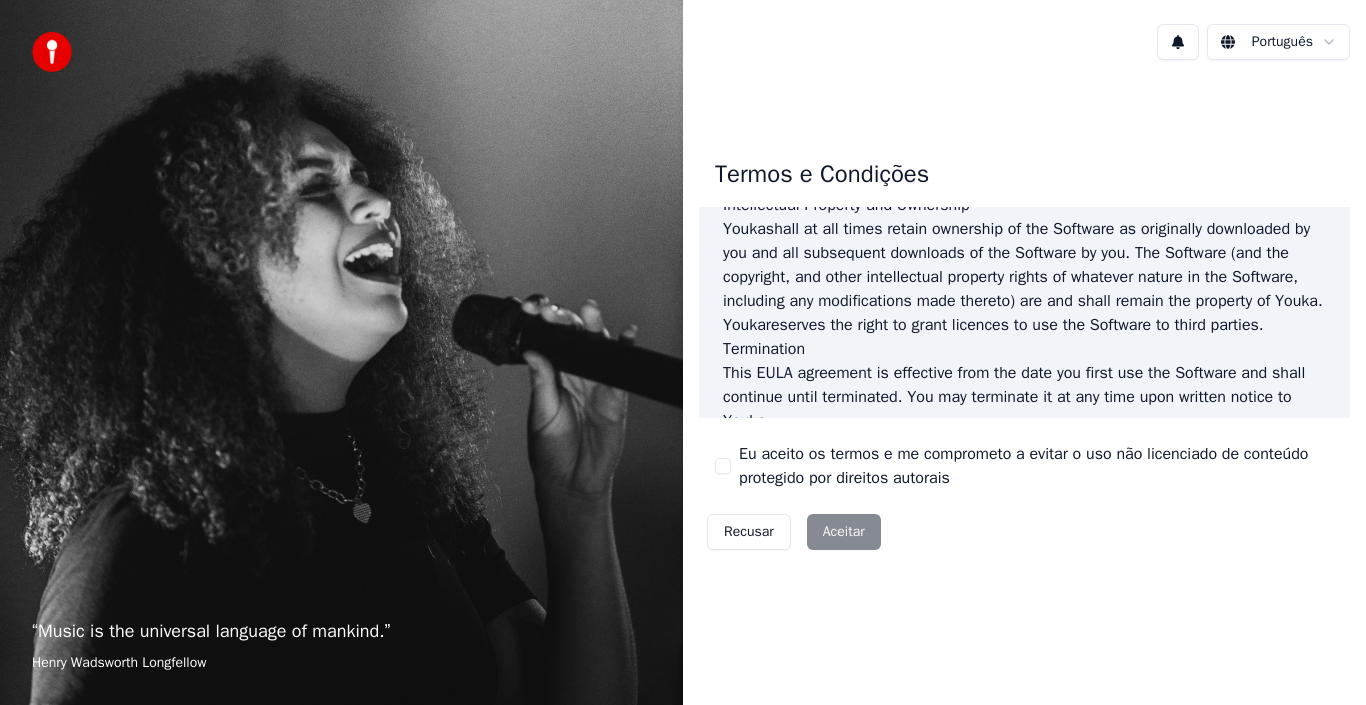 scroll, scrollTop: 1372, scrollLeft: 0, axis: vertical 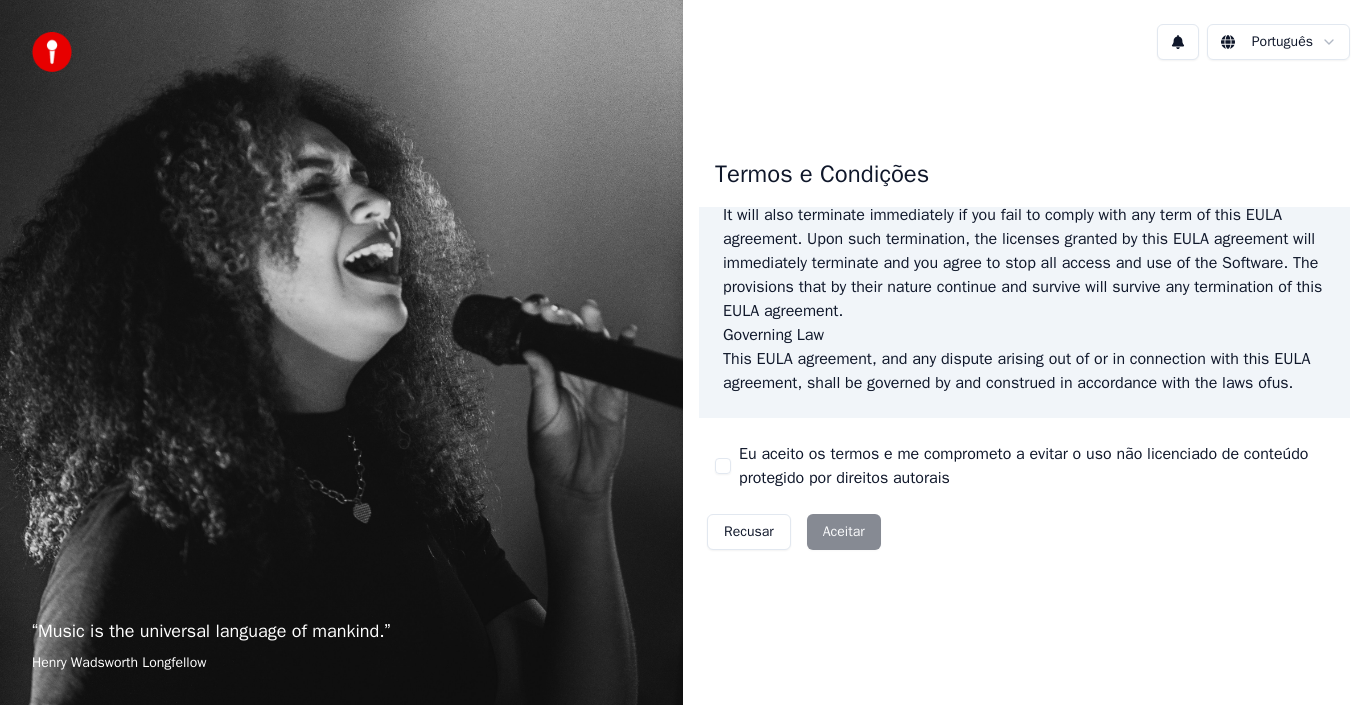 click on "Recusar" at bounding box center (749, 532) 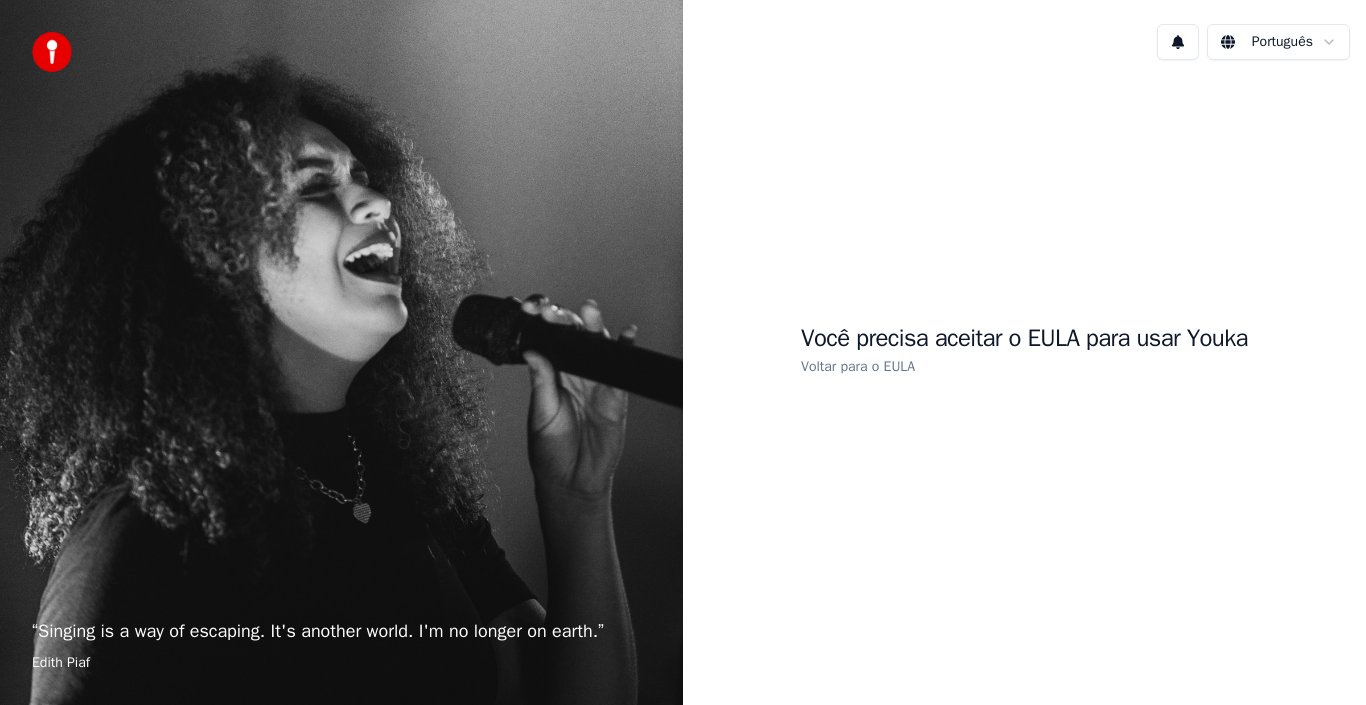 click on "Voltar para o EULA" at bounding box center [858, 366] 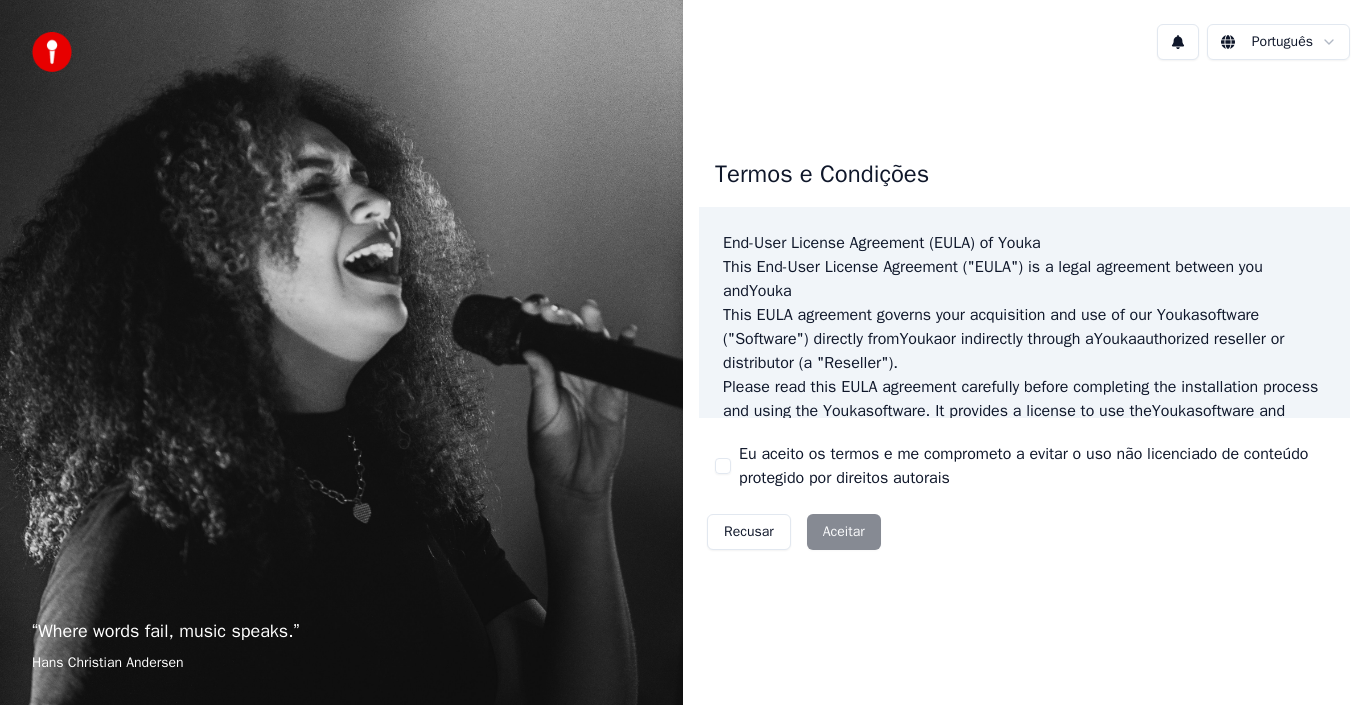 click on "Recusar Aceitar" at bounding box center (794, 532) 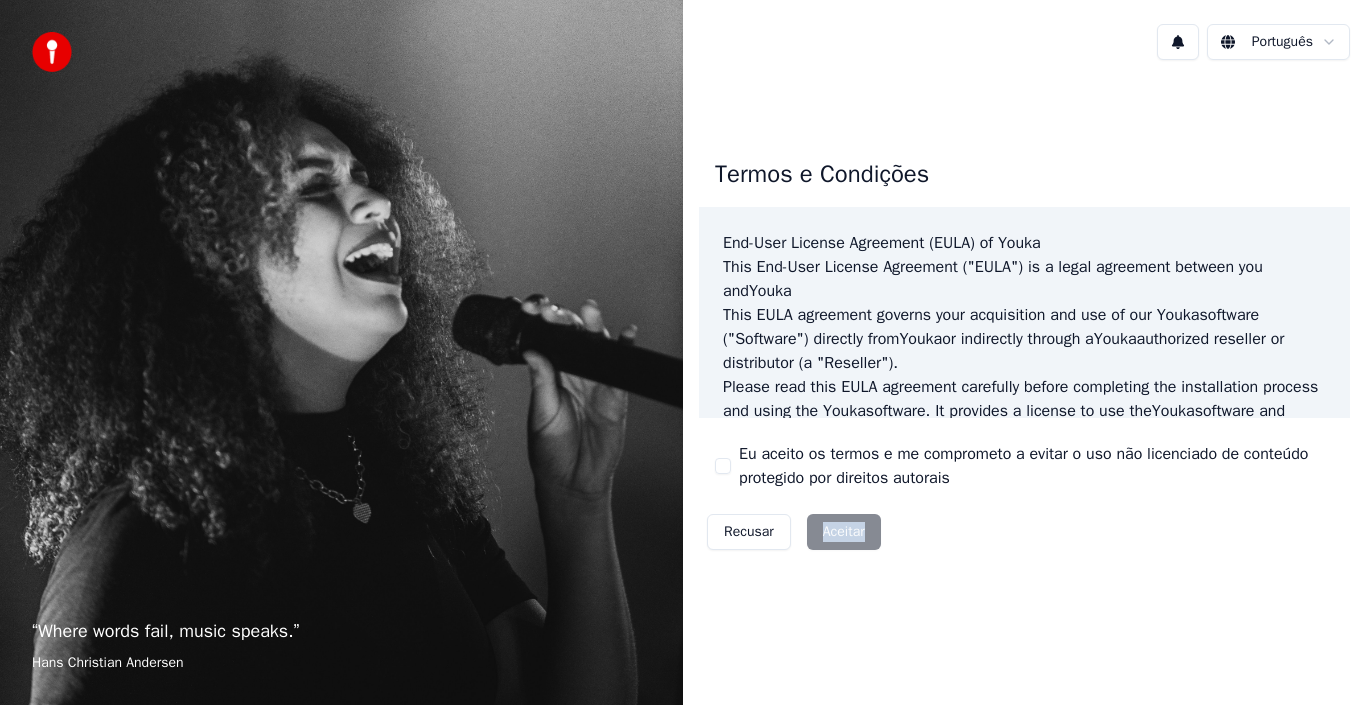 click on "Recusar Aceitar" at bounding box center (794, 532) 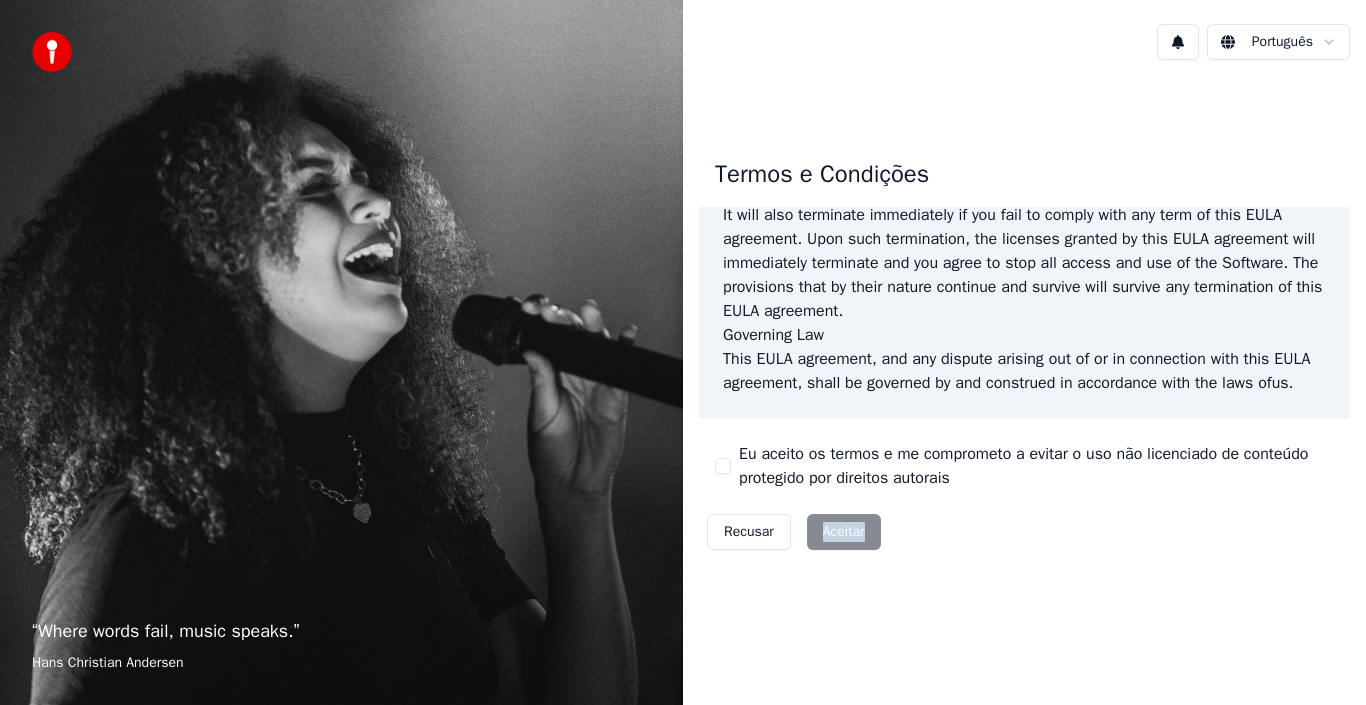 scroll, scrollTop: 1372, scrollLeft: 0, axis: vertical 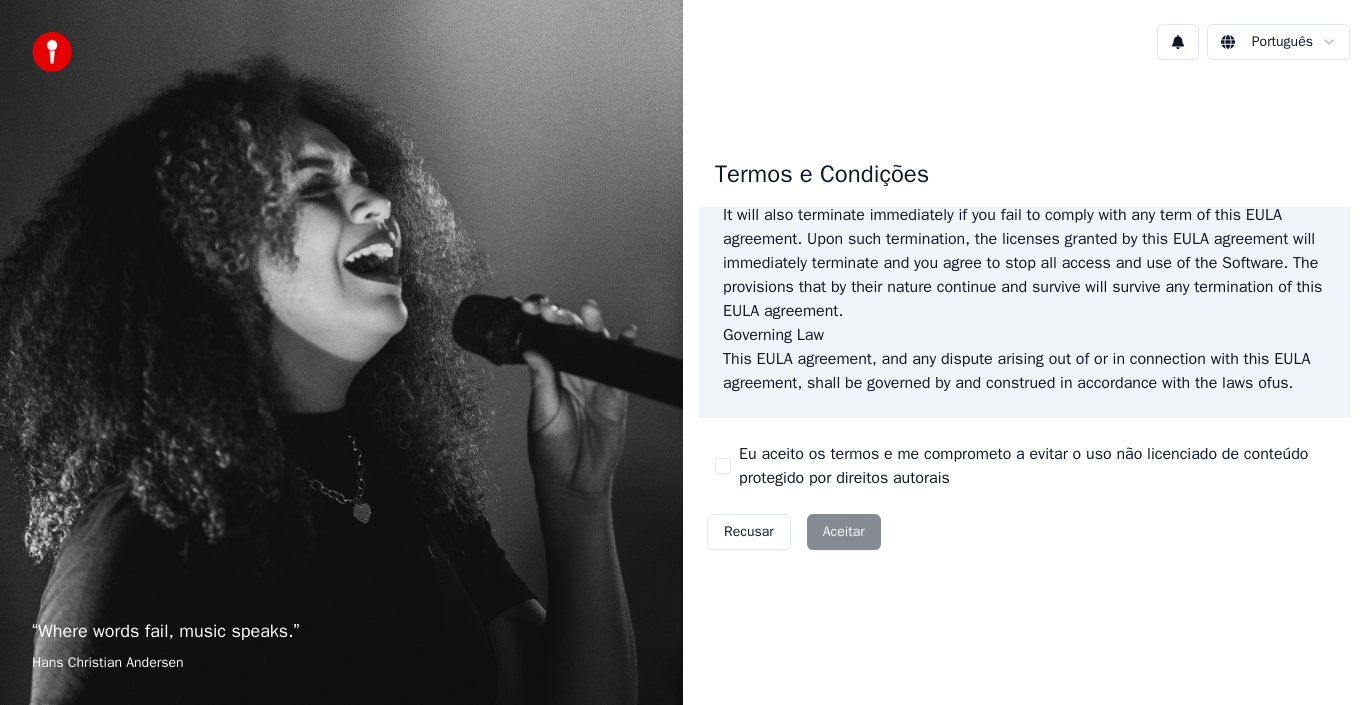 click on "Hans Christian Andersen" at bounding box center [341, 663] 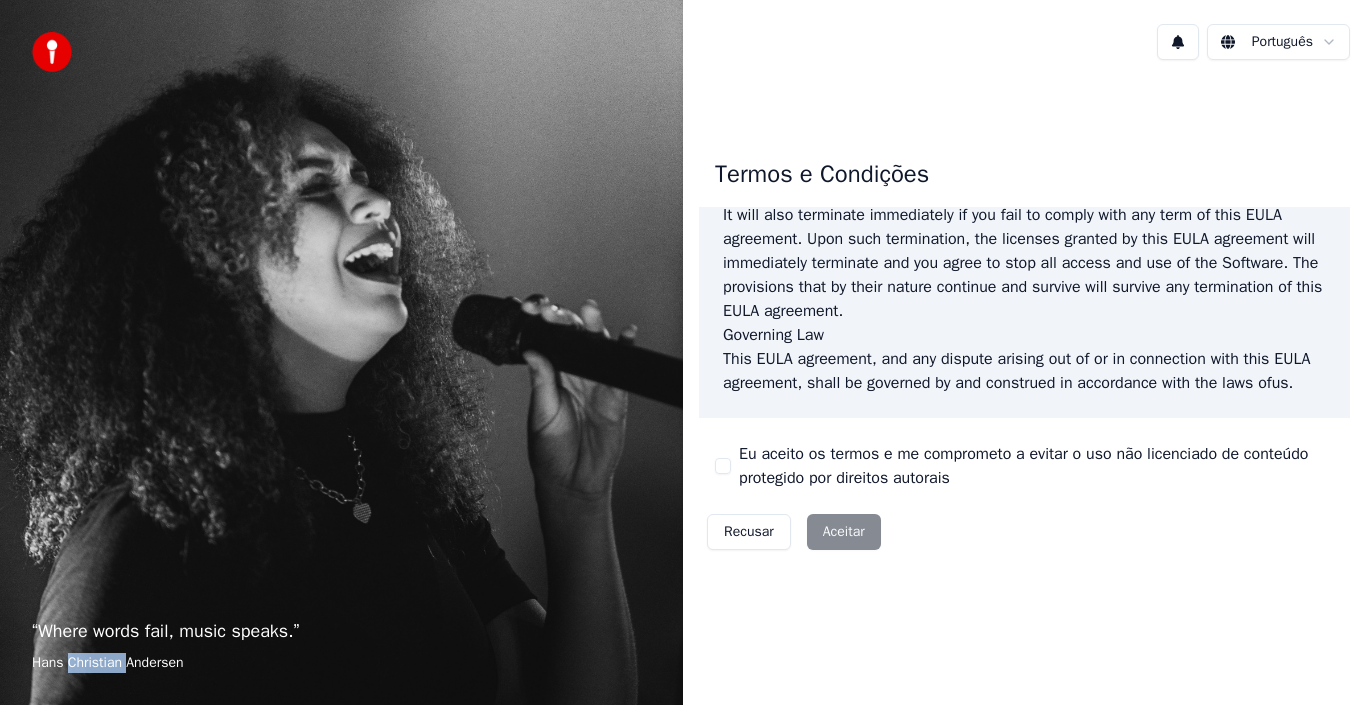 click on "Hans Christian Andersen" at bounding box center [341, 663] 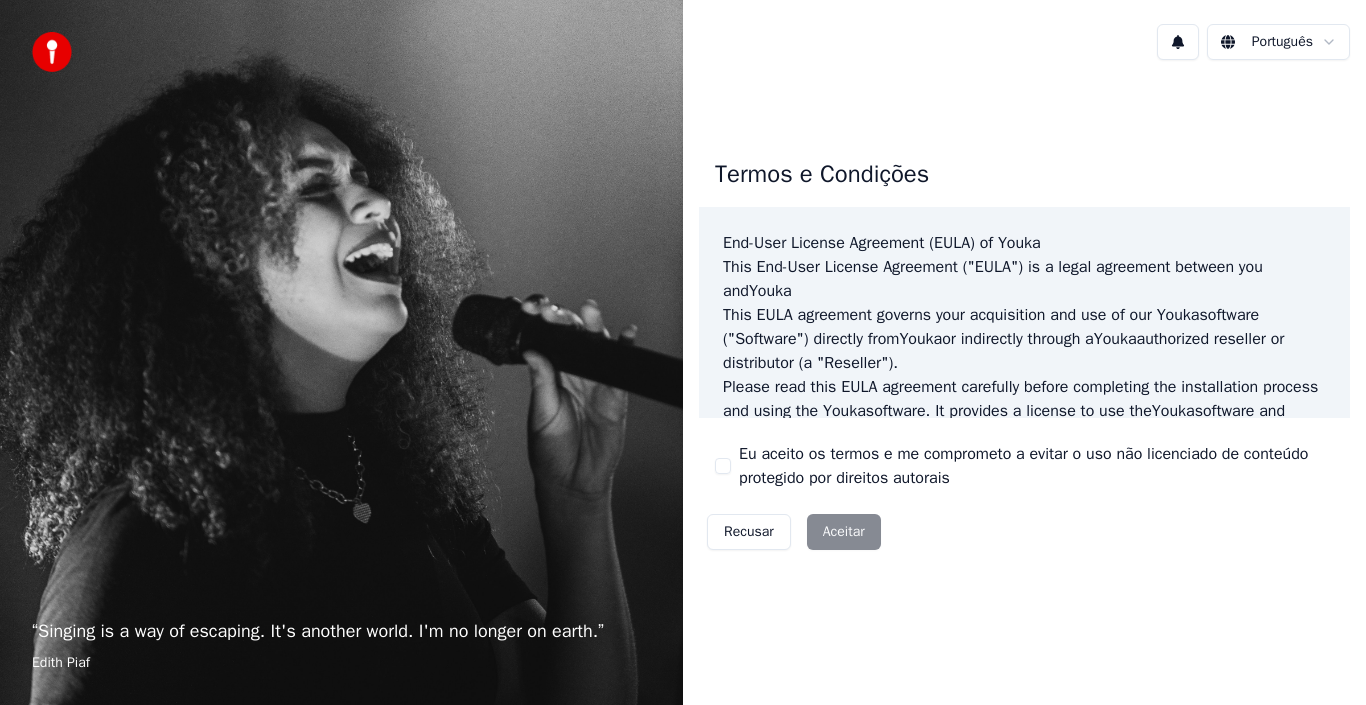 scroll, scrollTop: 0, scrollLeft: 0, axis: both 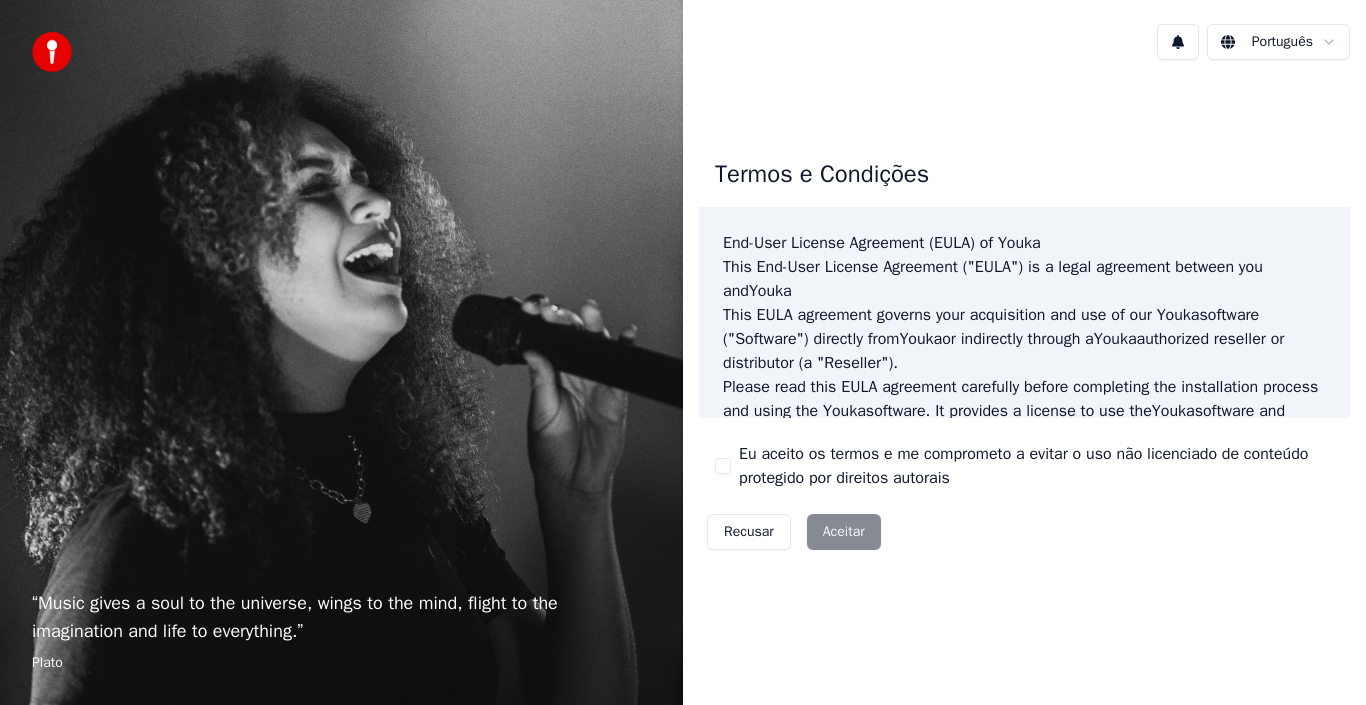 click on "Recusar Aceitar" at bounding box center [794, 532] 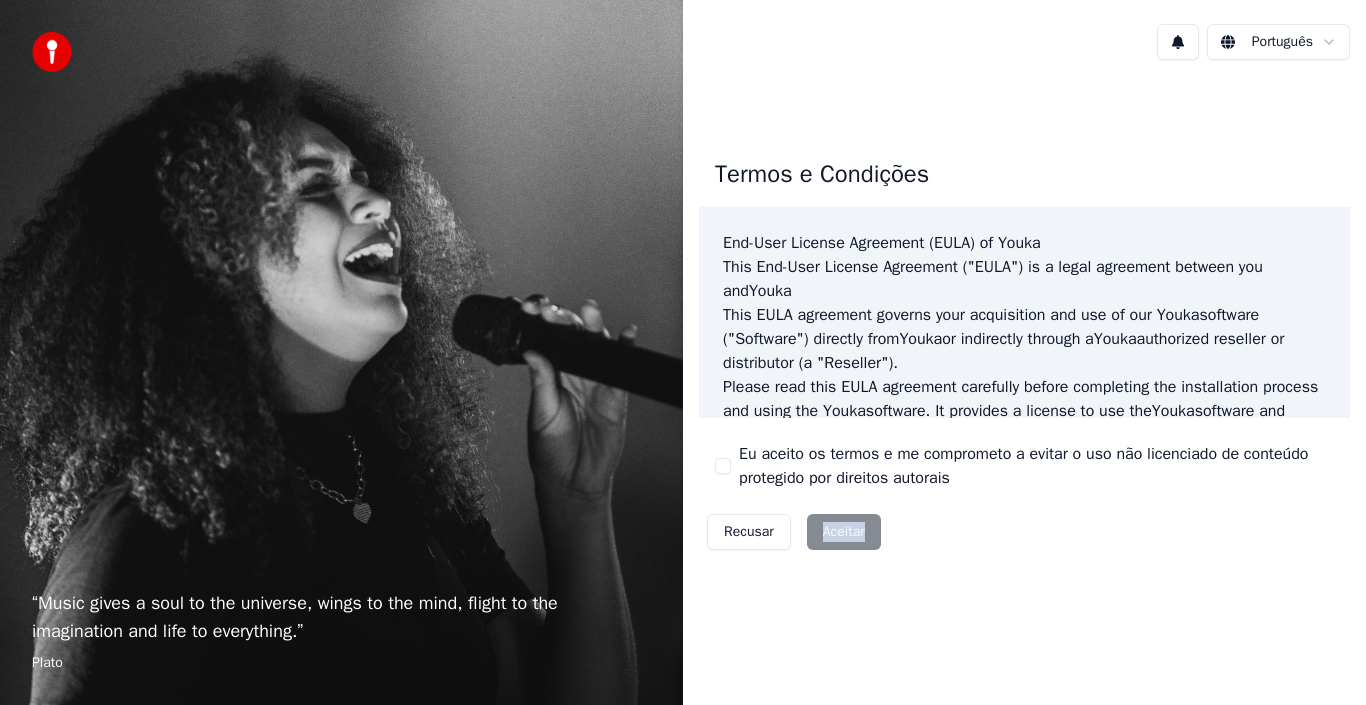 click on "Recusar Aceitar" at bounding box center [794, 532] 